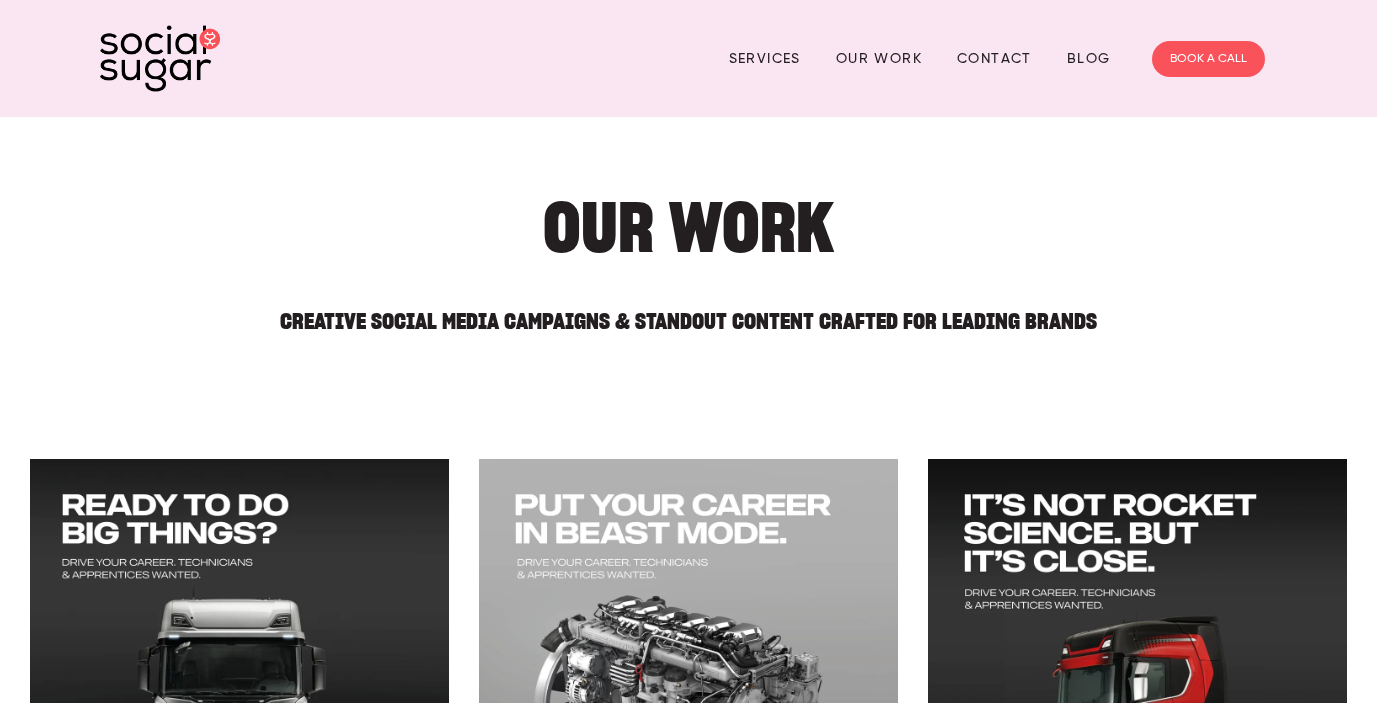 scroll, scrollTop: 135, scrollLeft: 0, axis: vertical 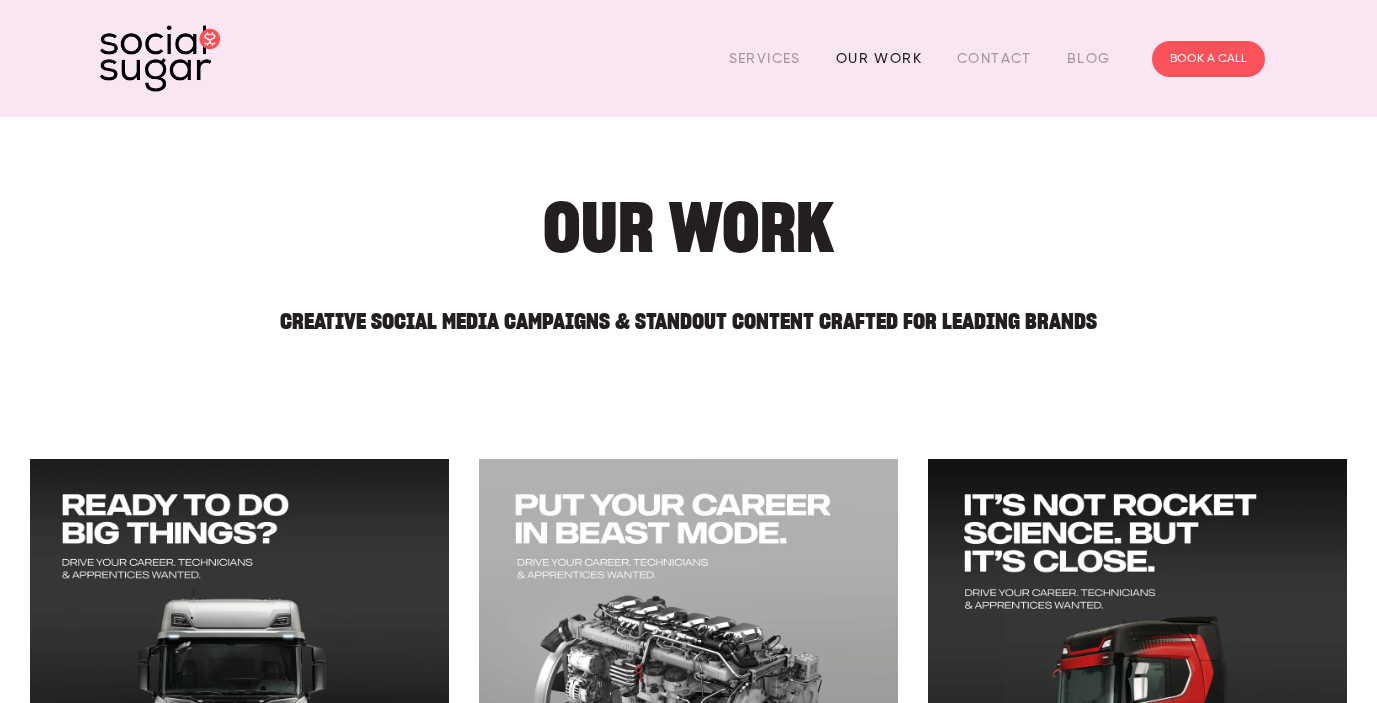 click on "Our Work" at bounding box center [879, 58] 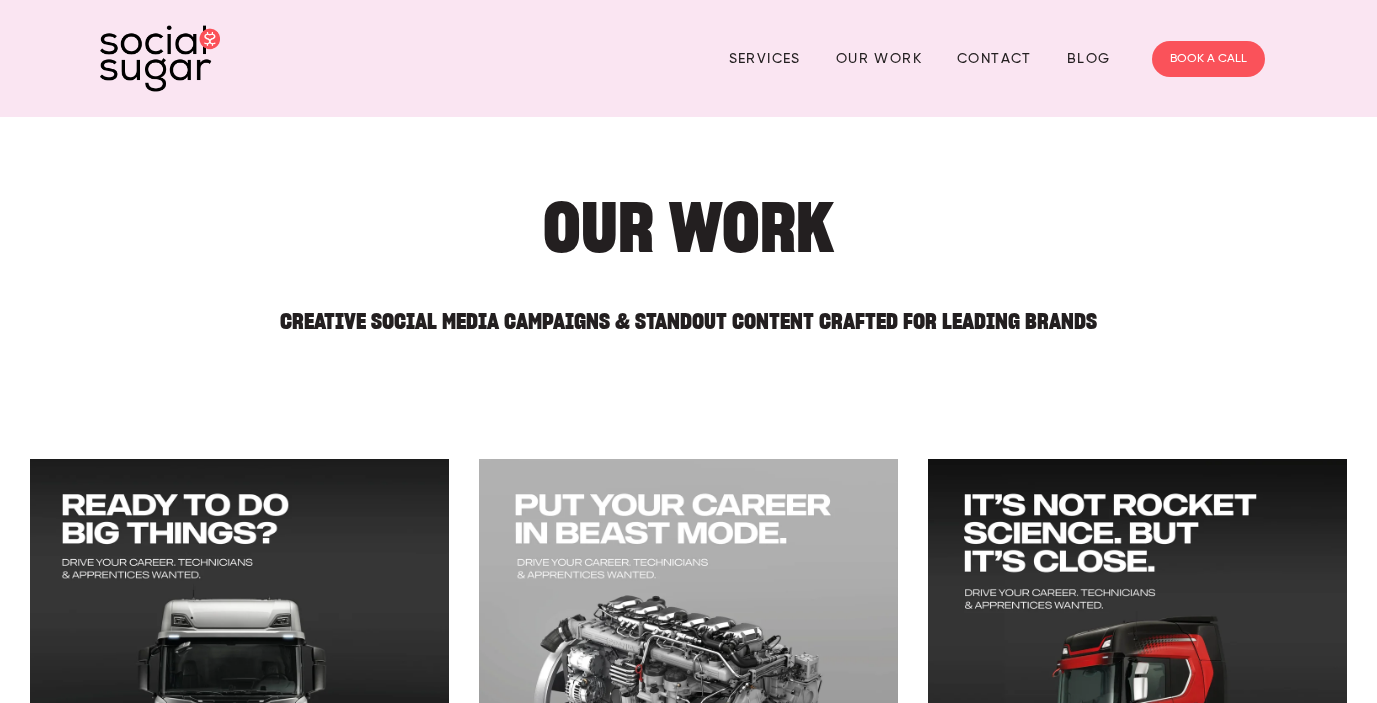 scroll, scrollTop: 0, scrollLeft: 0, axis: both 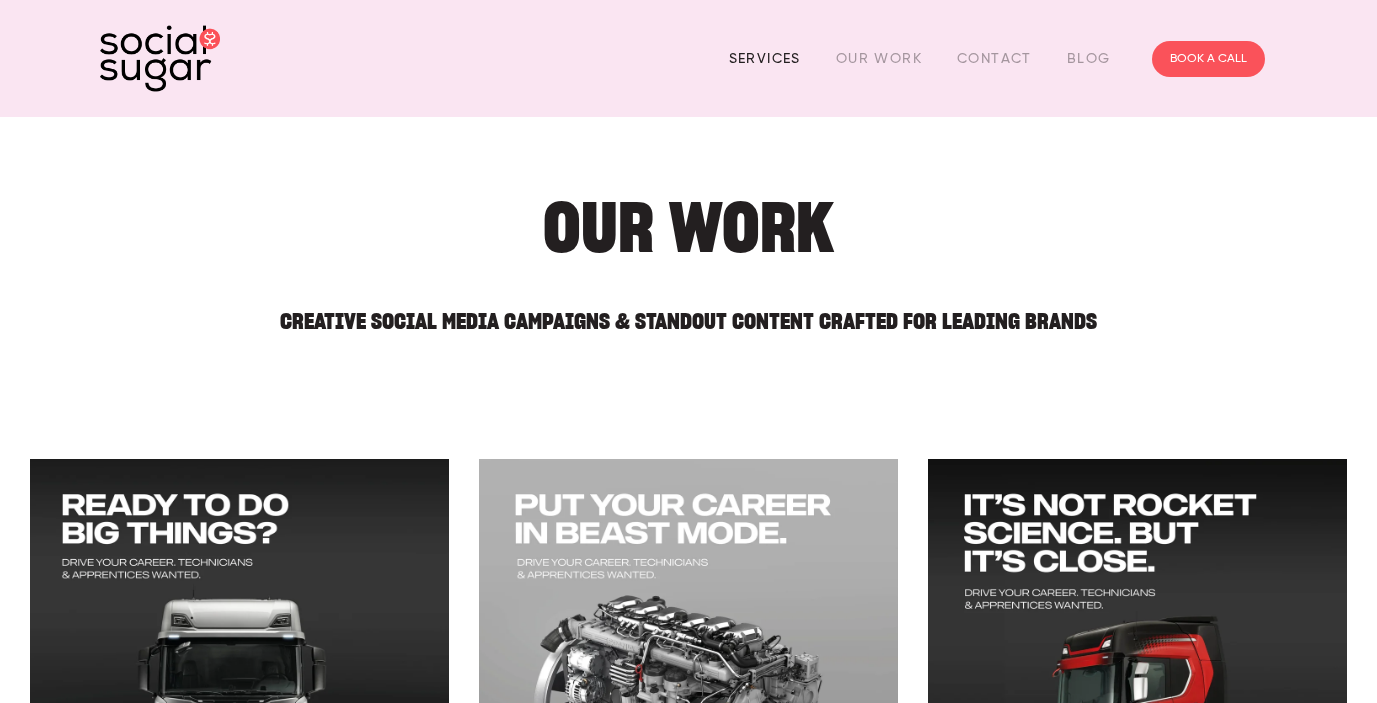 click on "Services" at bounding box center [765, 58] 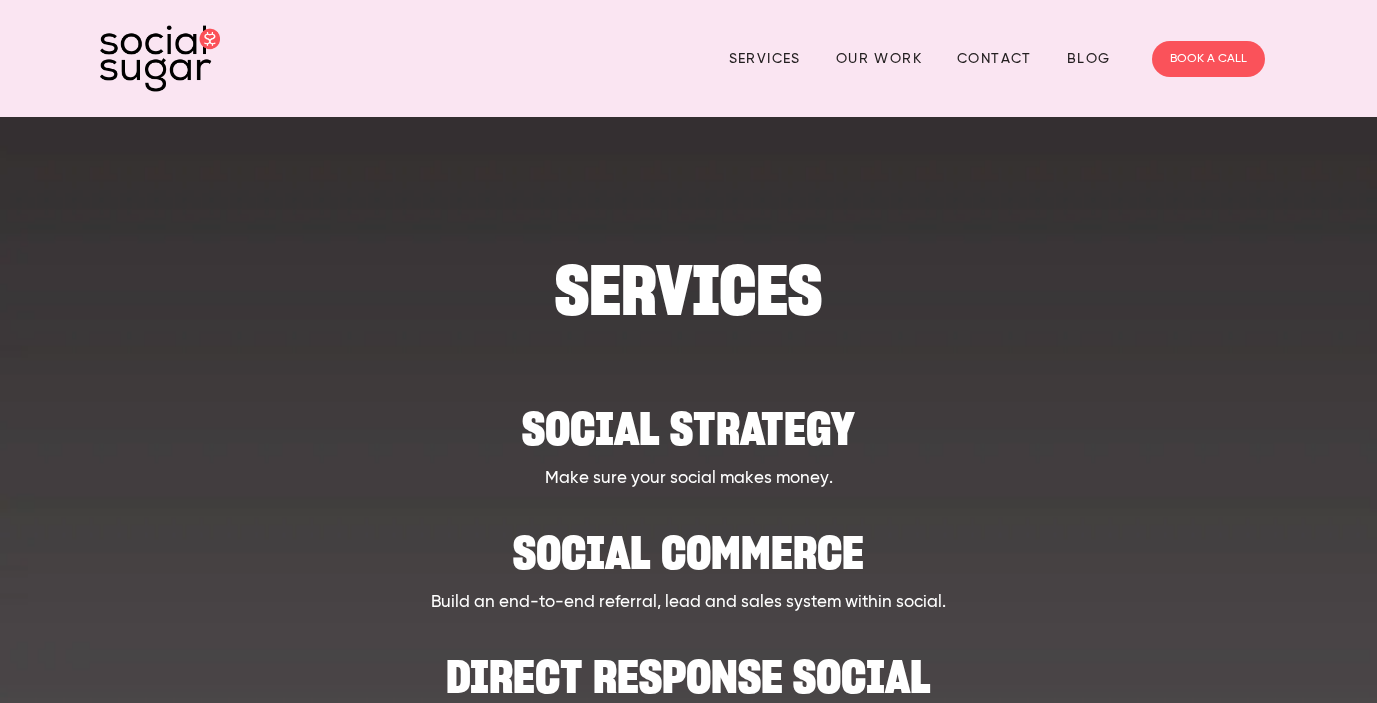 scroll, scrollTop: 0, scrollLeft: 0, axis: both 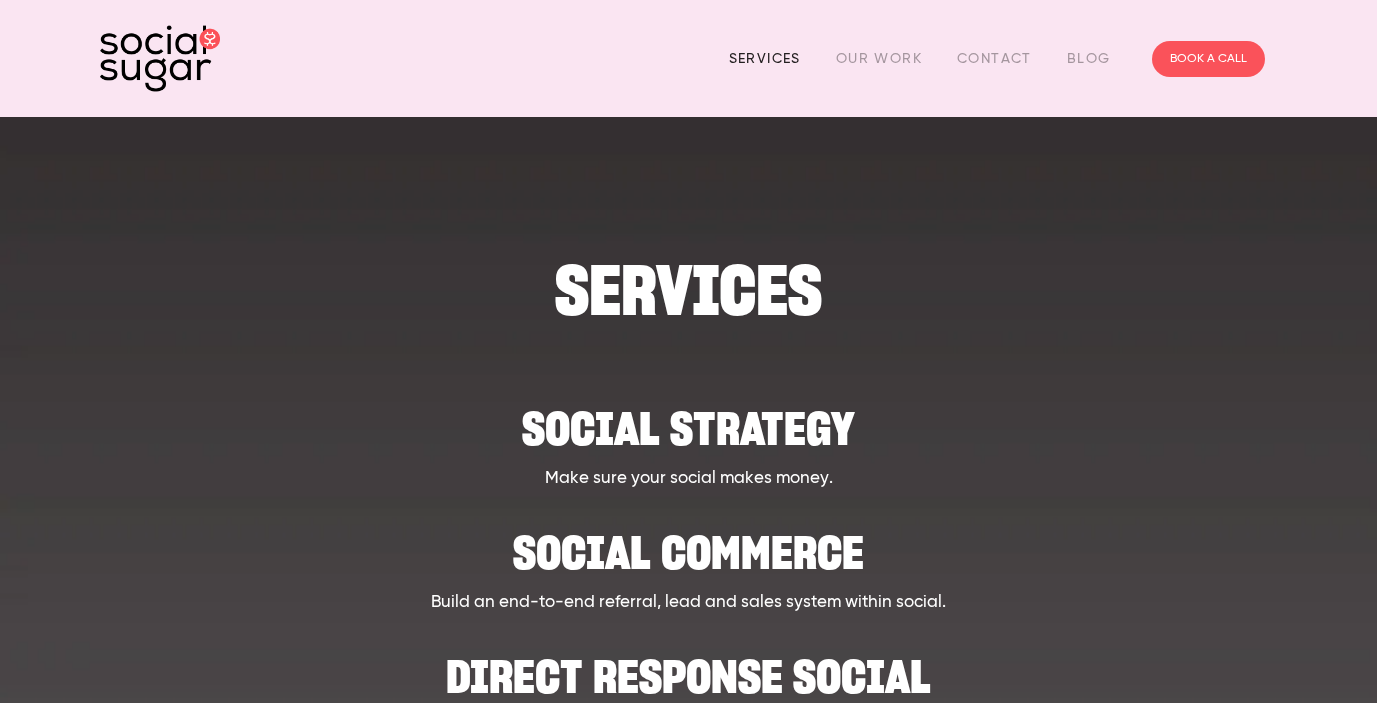 click on "Services" at bounding box center [765, 58] 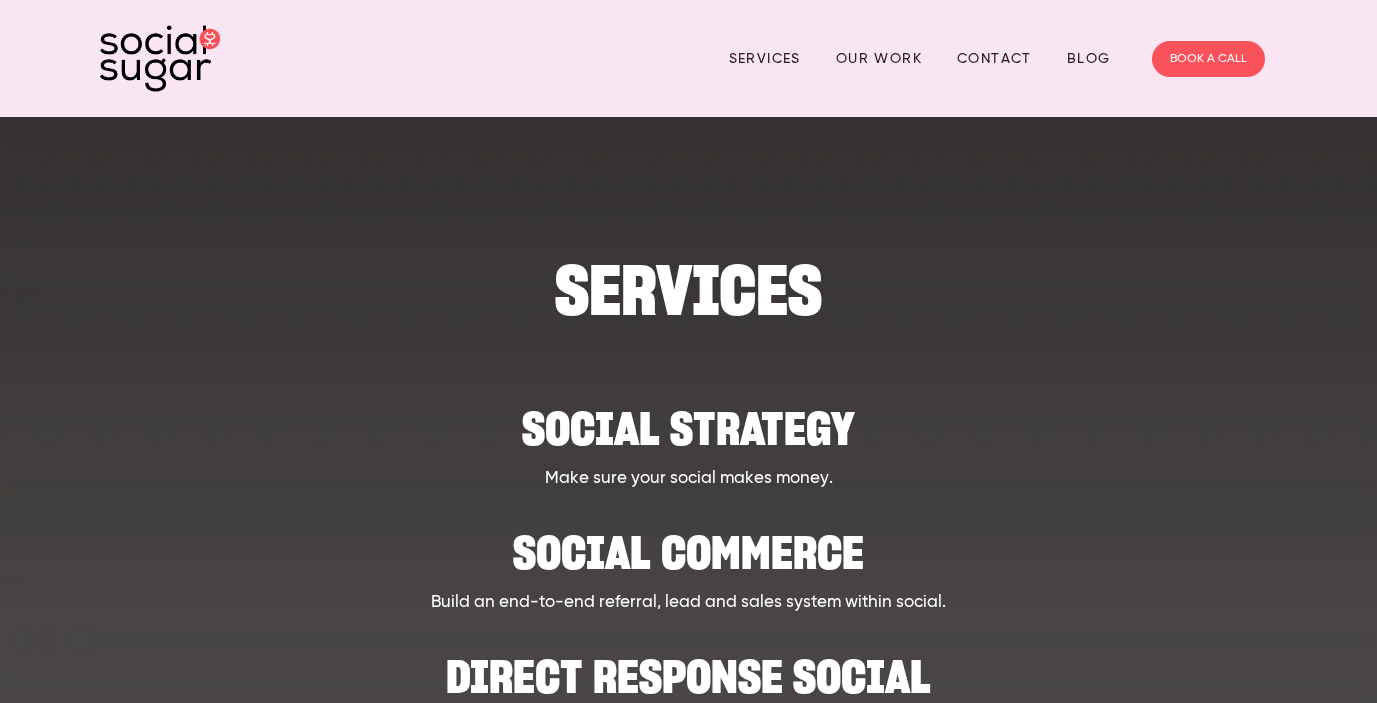 scroll, scrollTop: 0, scrollLeft: 0, axis: both 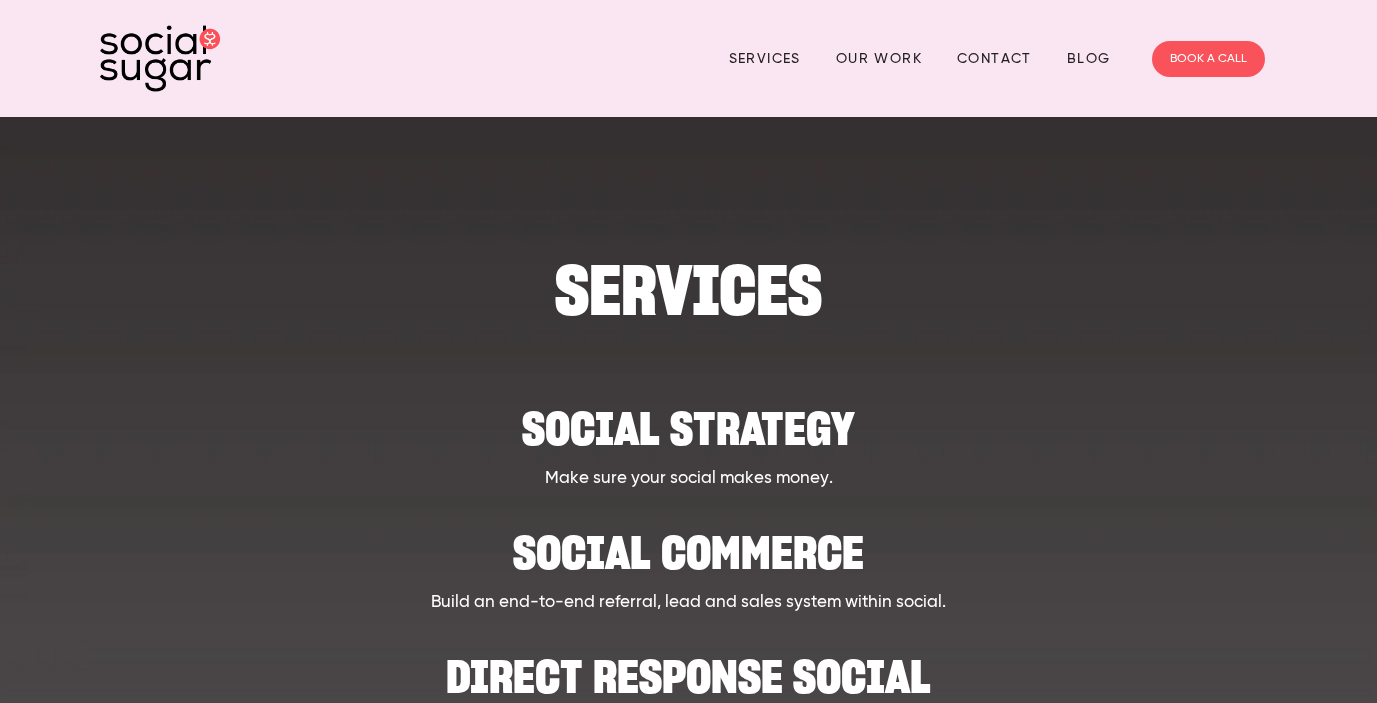 click on "SERVICES" at bounding box center [689, 290] 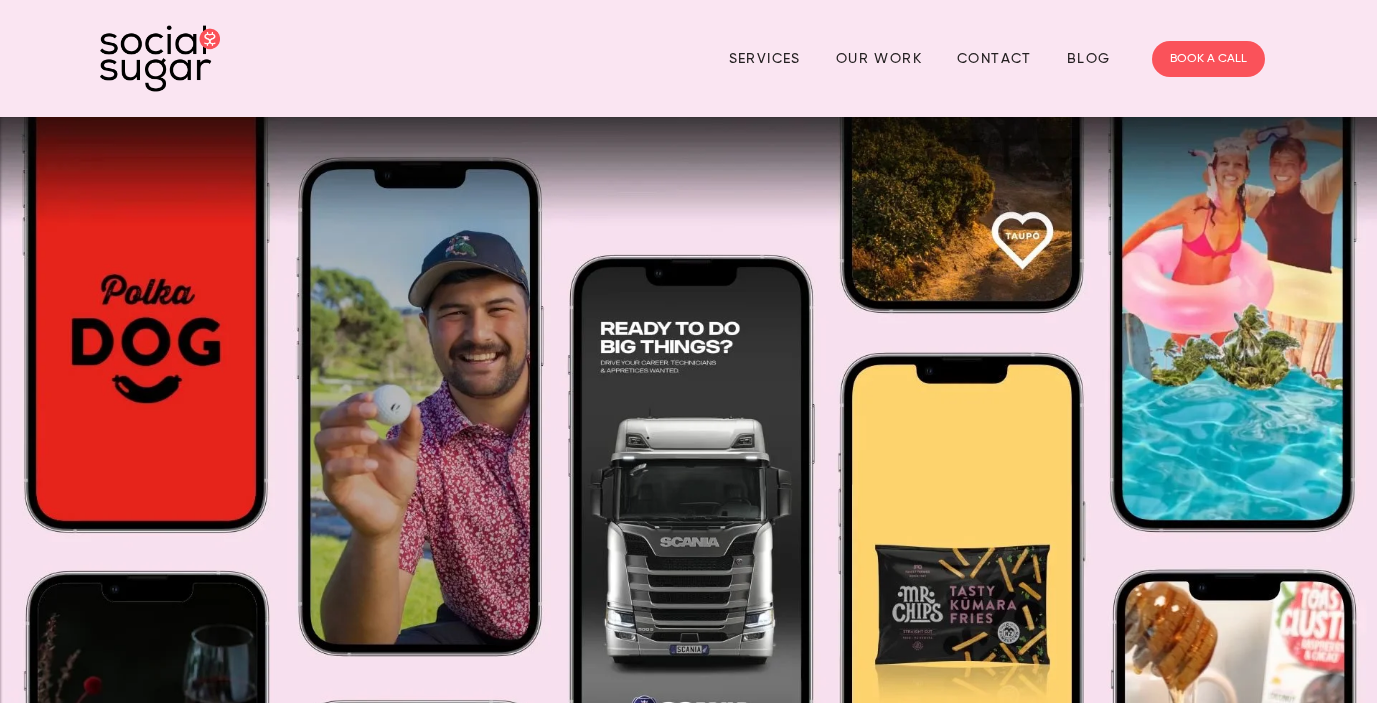 scroll, scrollTop: 0, scrollLeft: 0, axis: both 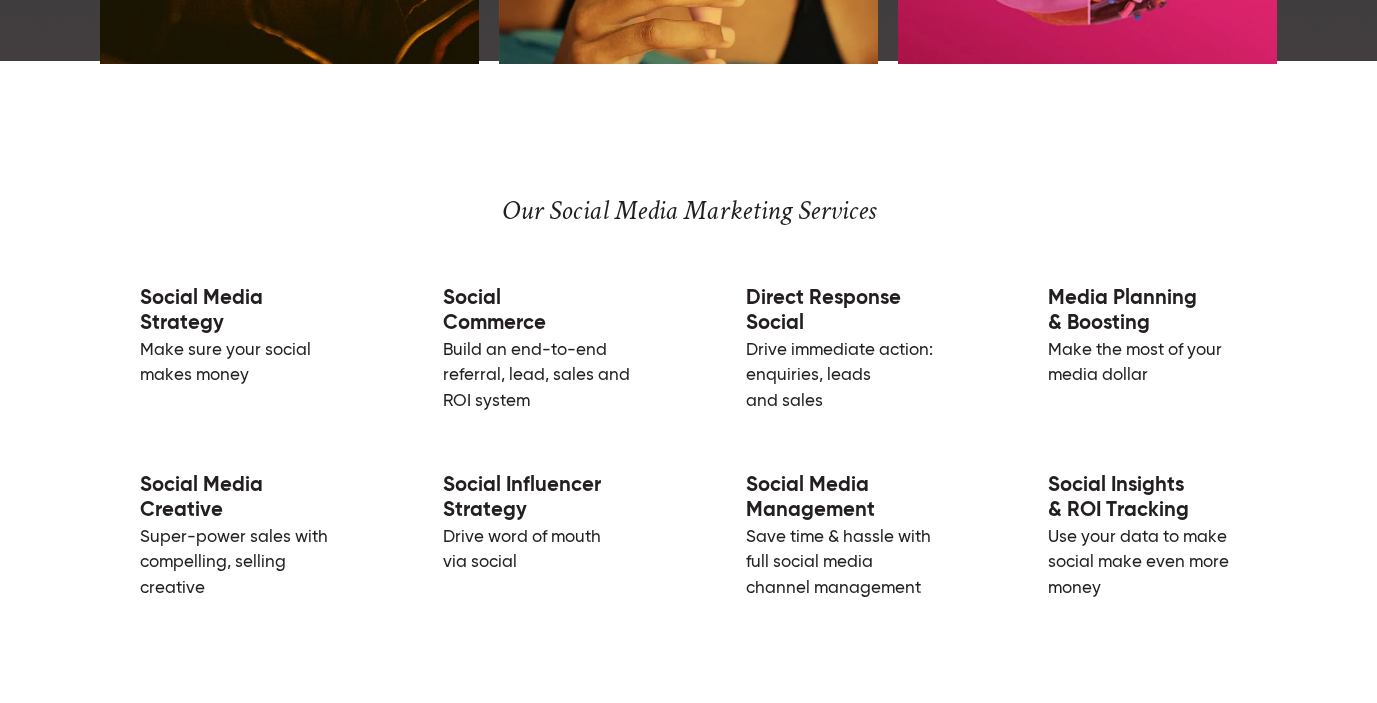 click on "Social Media
Strategy" at bounding box center [201, 311] 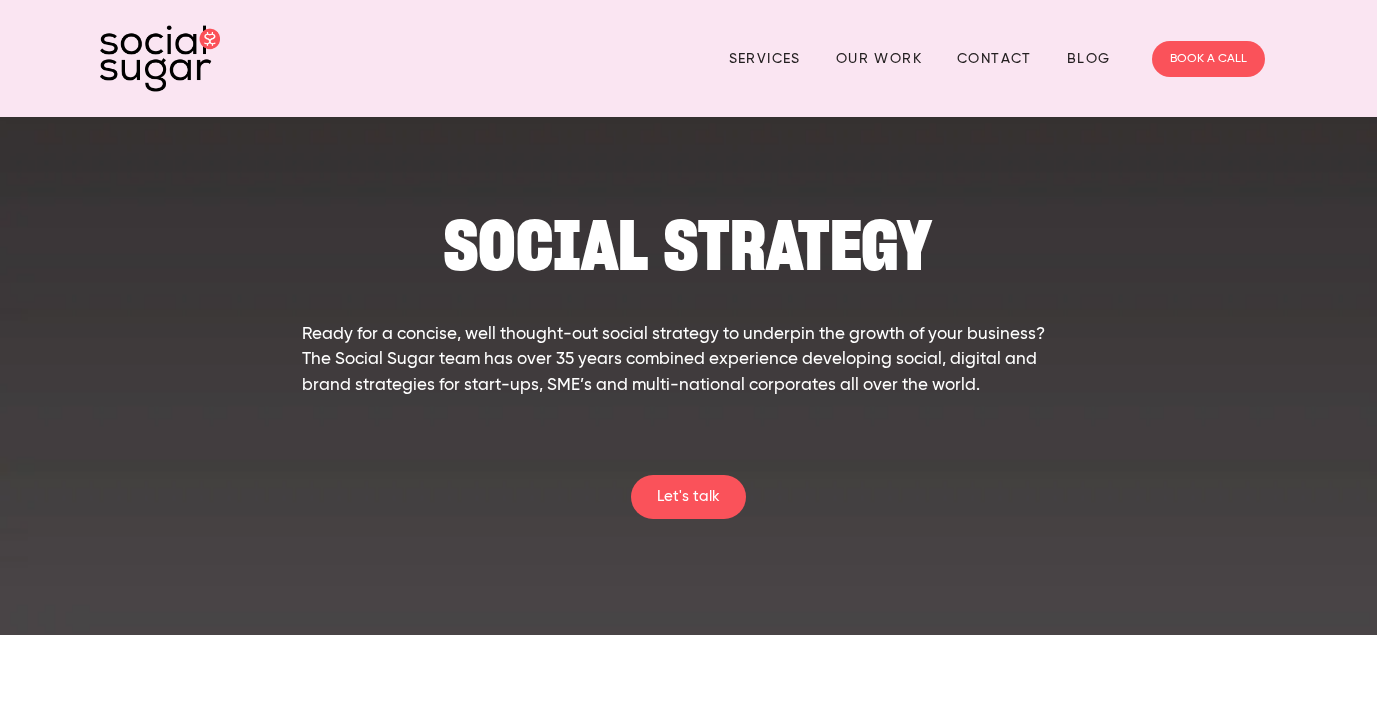 scroll, scrollTop: 0, scrollLeft: 0, axis: both 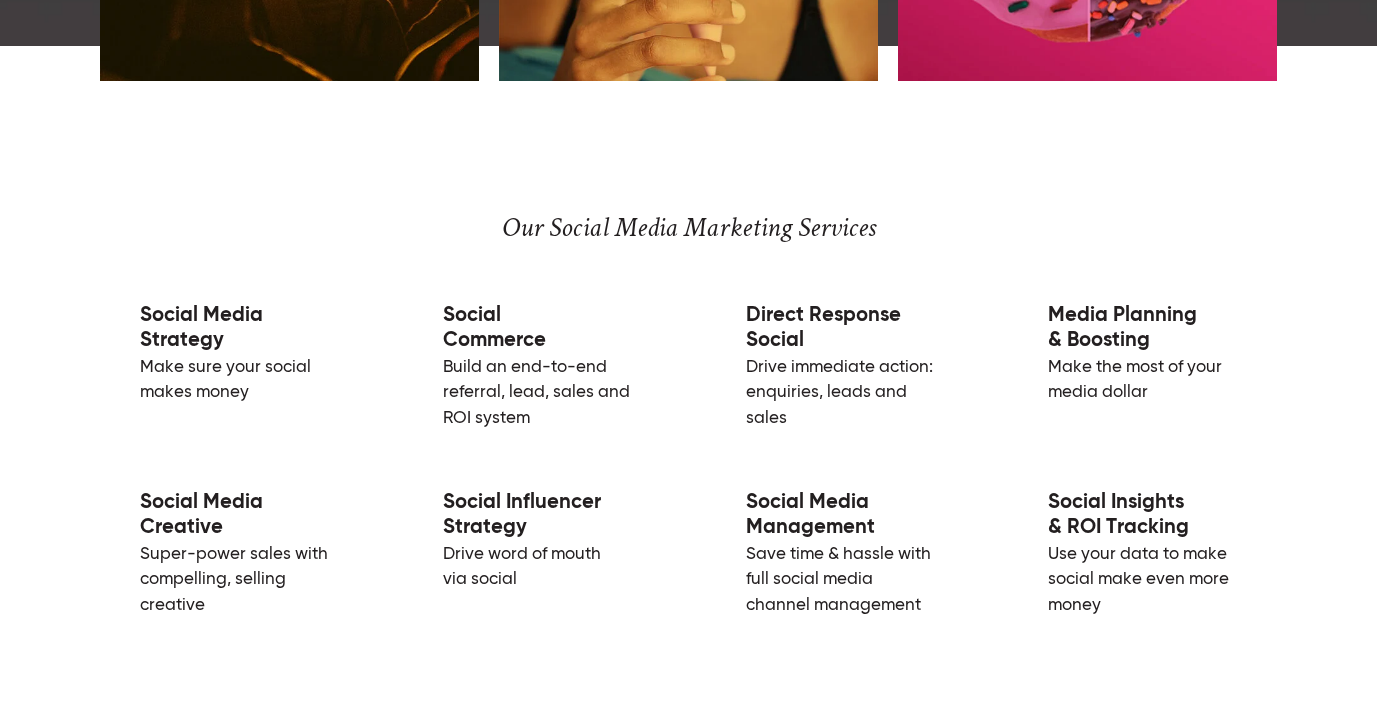 click on "Social Media
Creative" at bounding box center (201, 515) 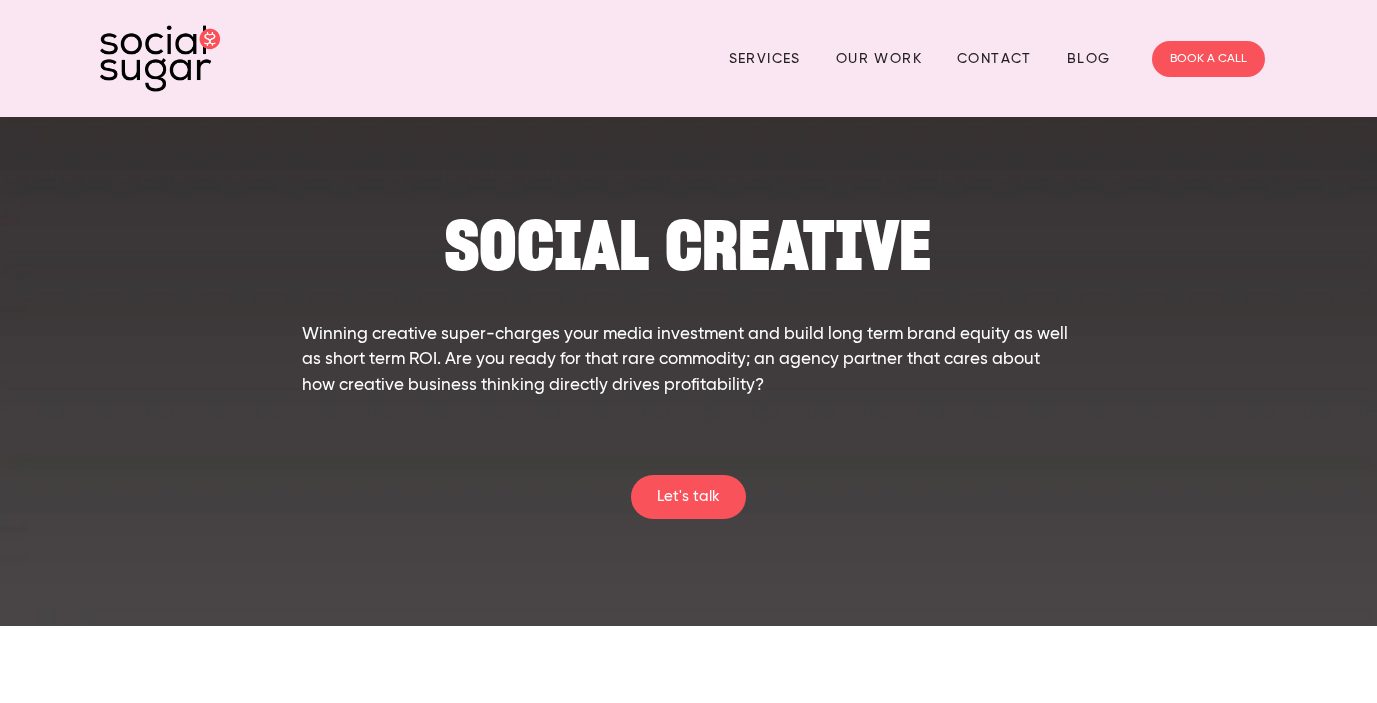 scroll, scrollTop: 0, scrollLeft: 0, axis: both 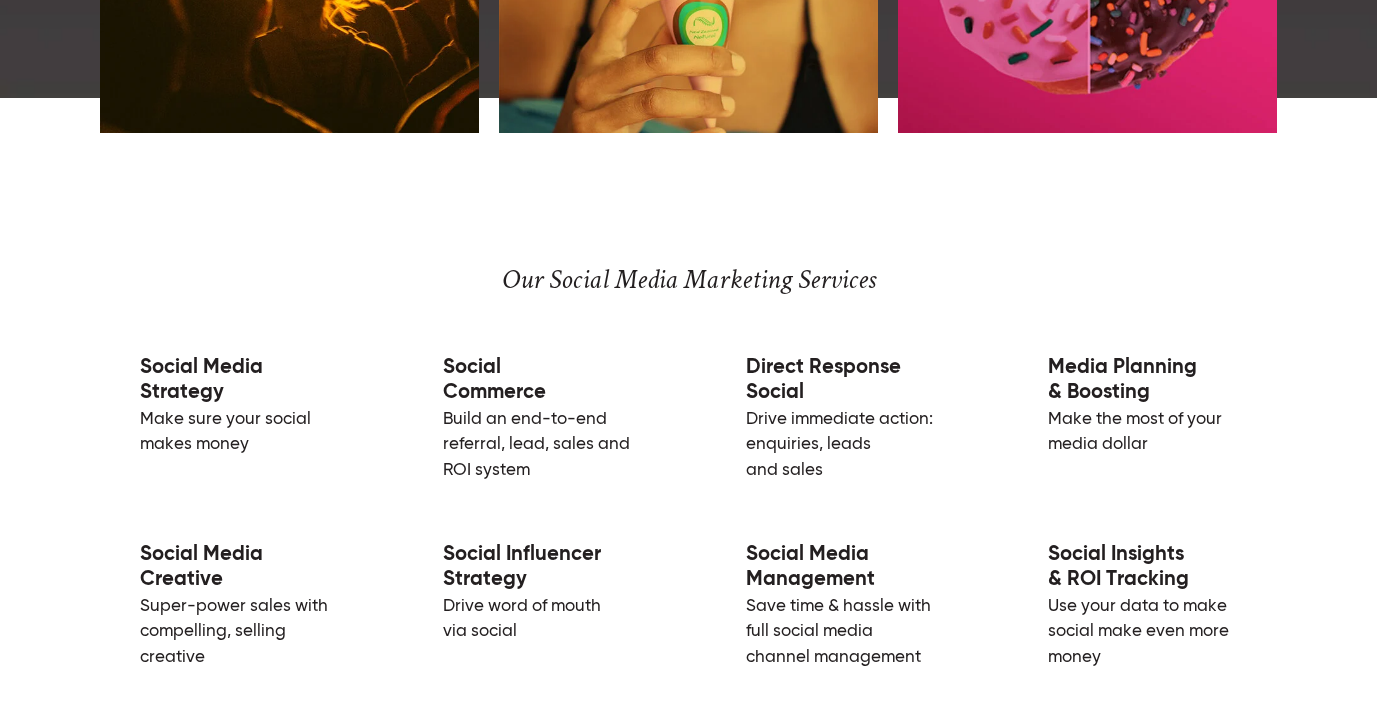 click on "Social Media
Strategy" at bounding box center (201, 380) 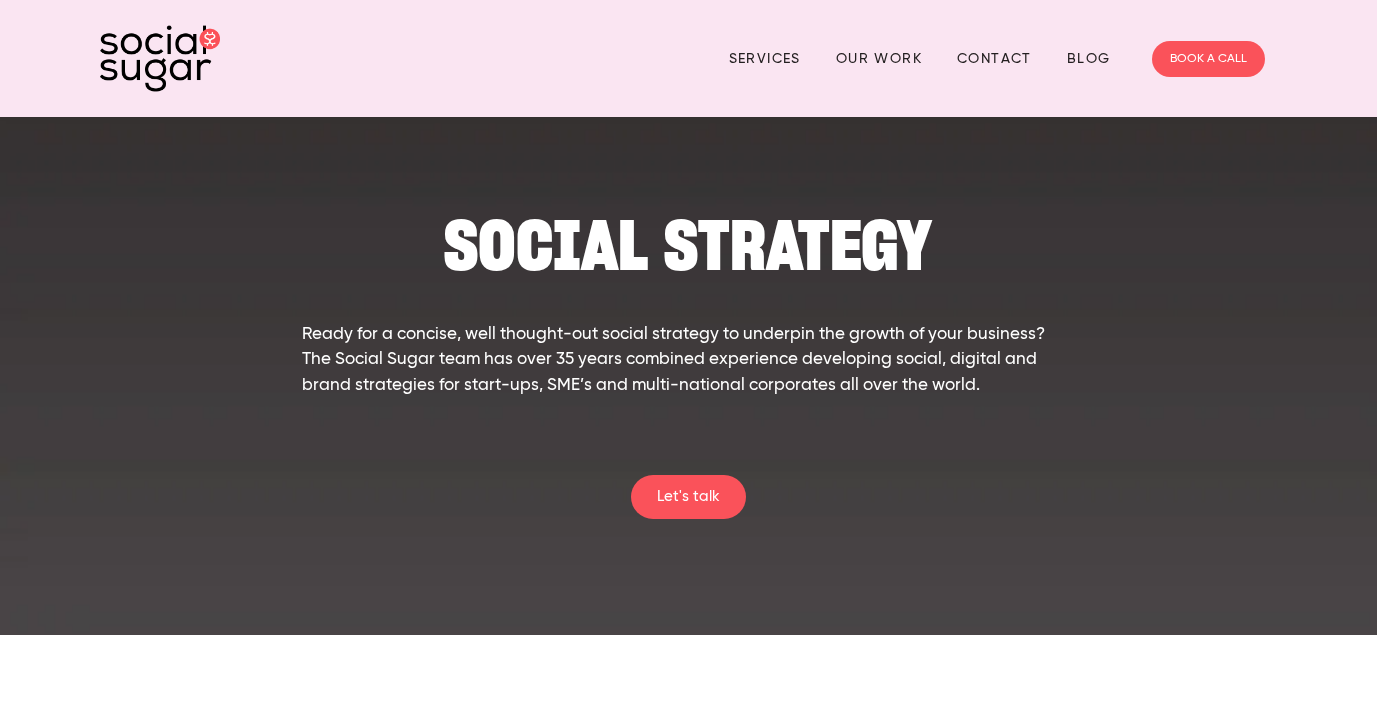scroll, scrollTop: 0, scrollLeft: 0, axis: both 